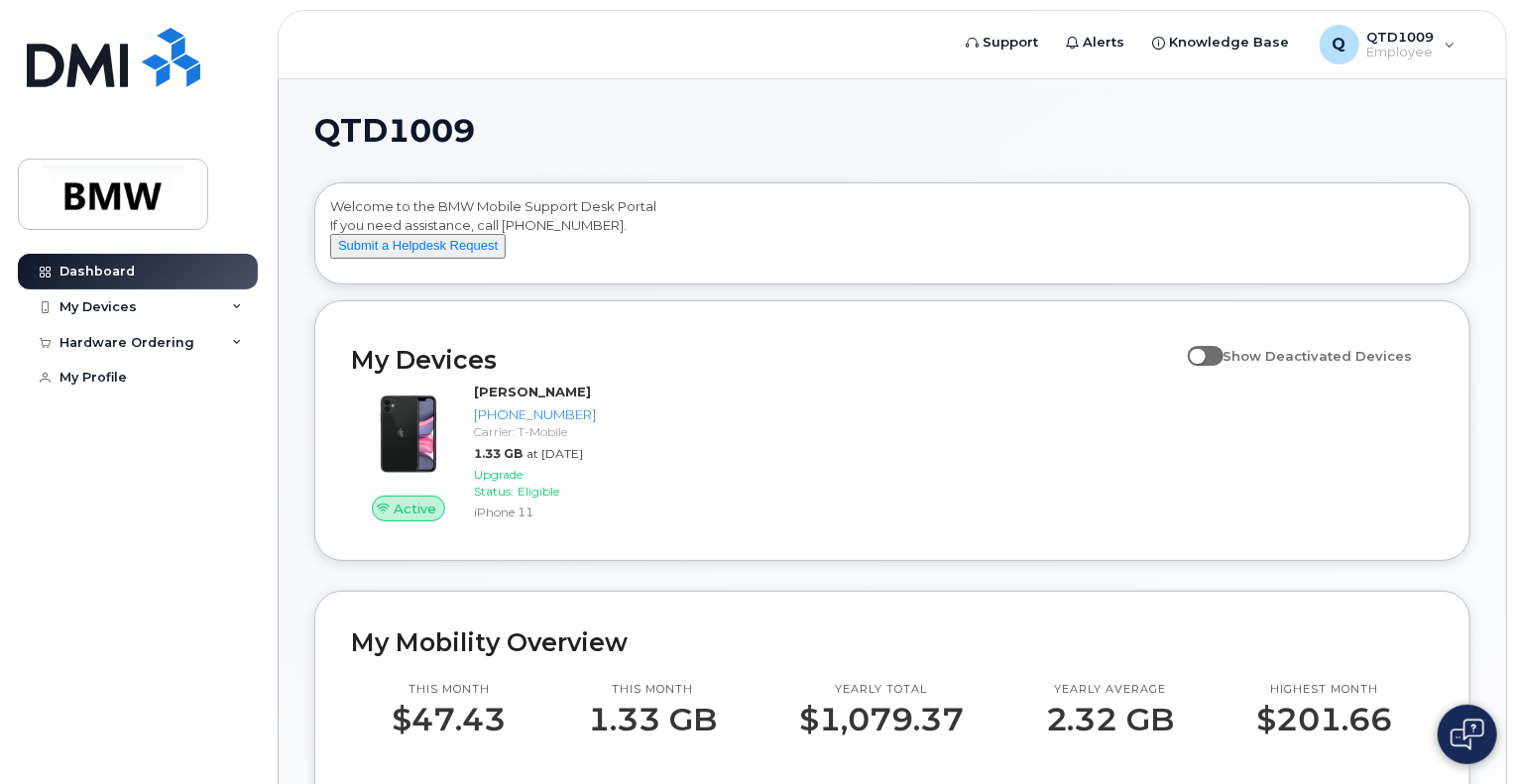 scroll, scrollTop: 6, scrollLeft: 0, axis: vertical 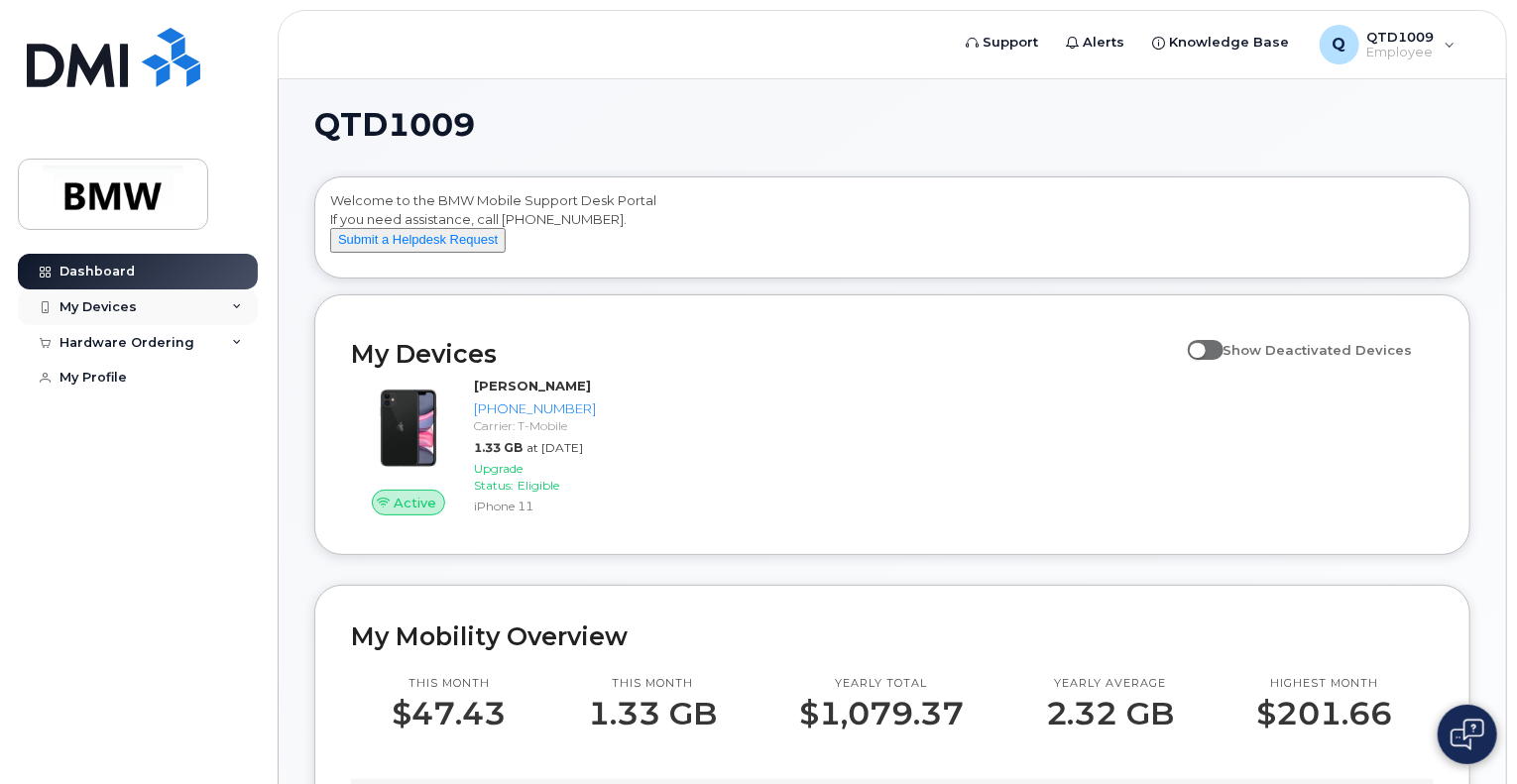 click on "My Devices" 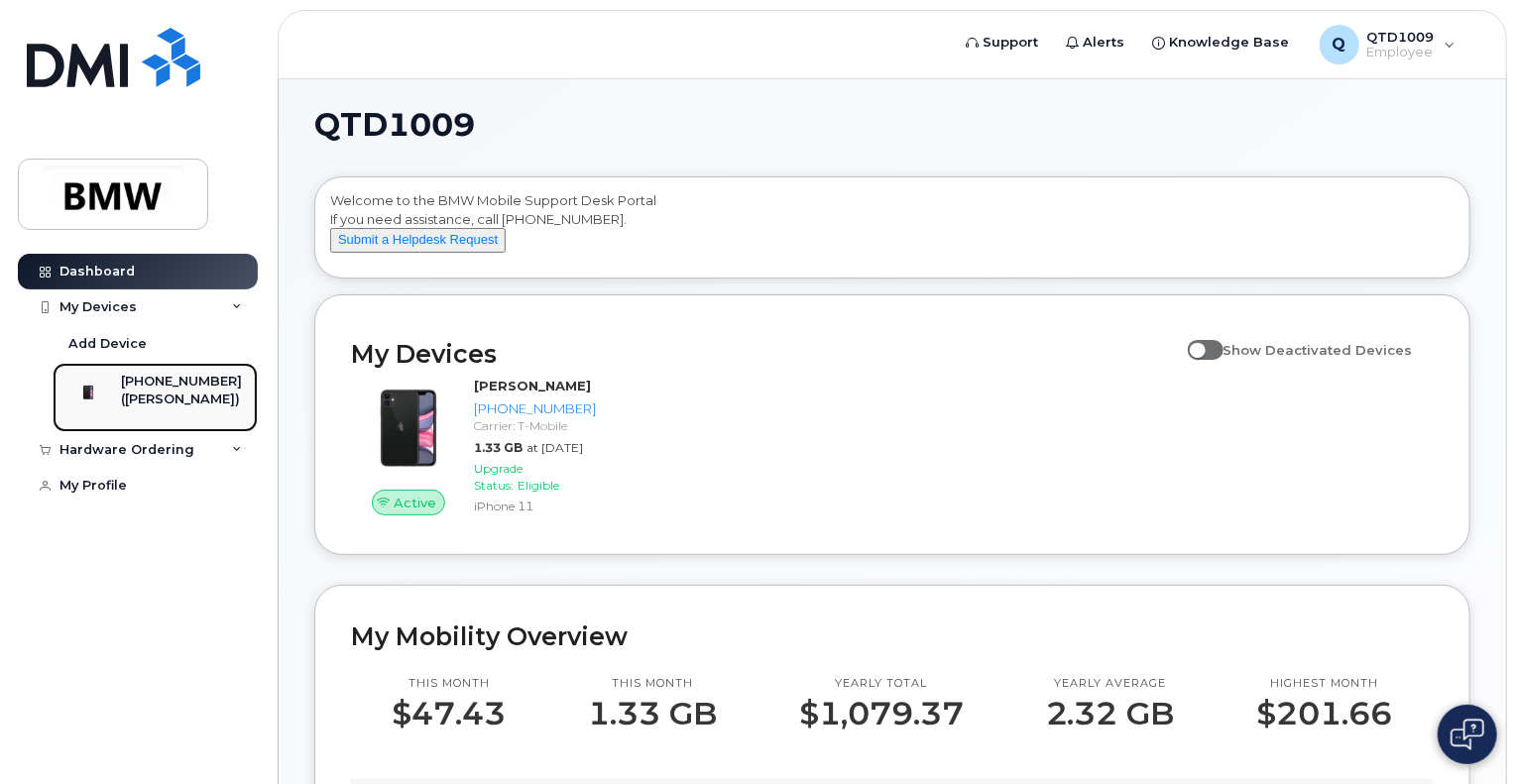 click on "[PHONE_NUMBER]" 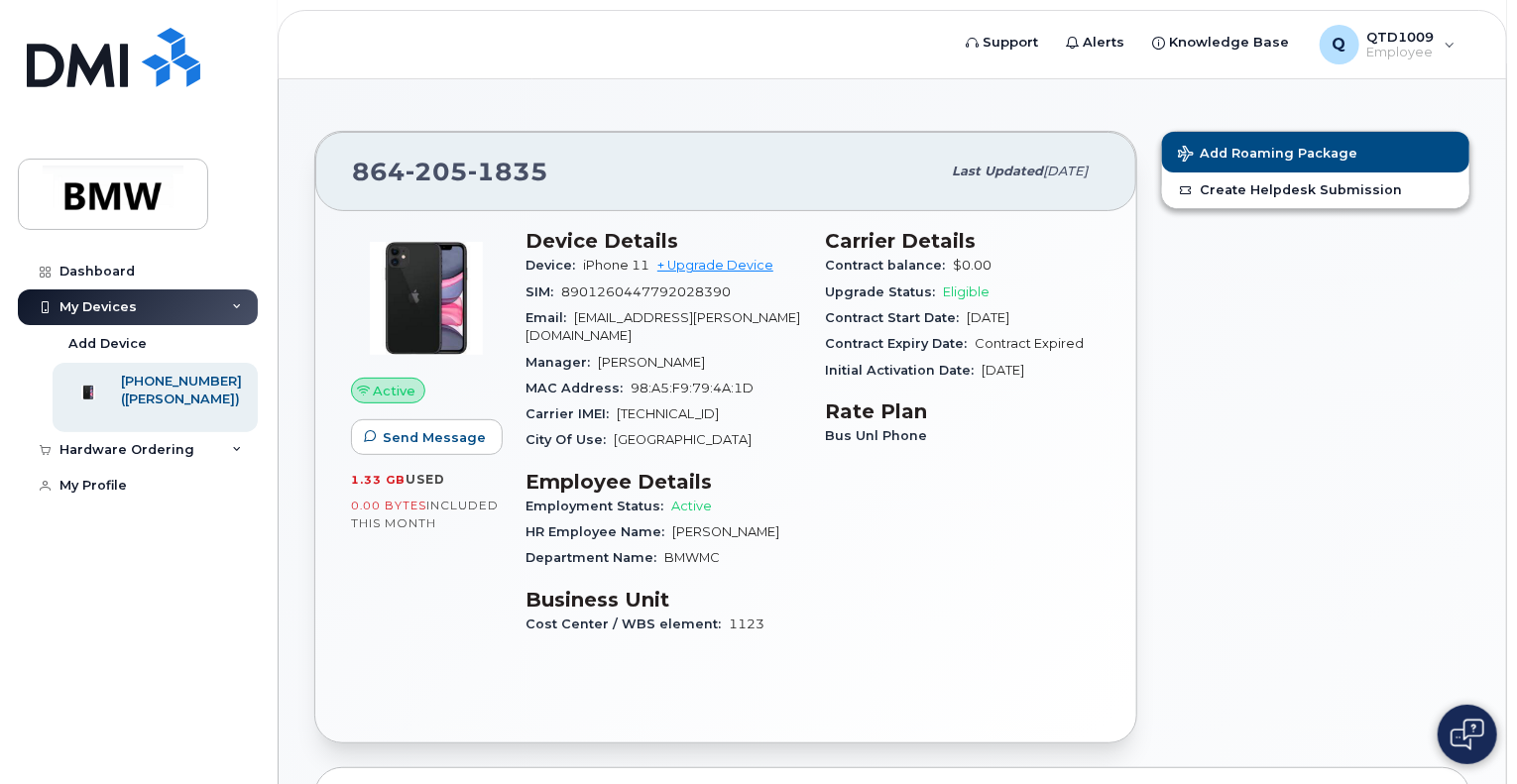 scroll, scrollTop: 293, scrollLeft: 0, axis: vertical 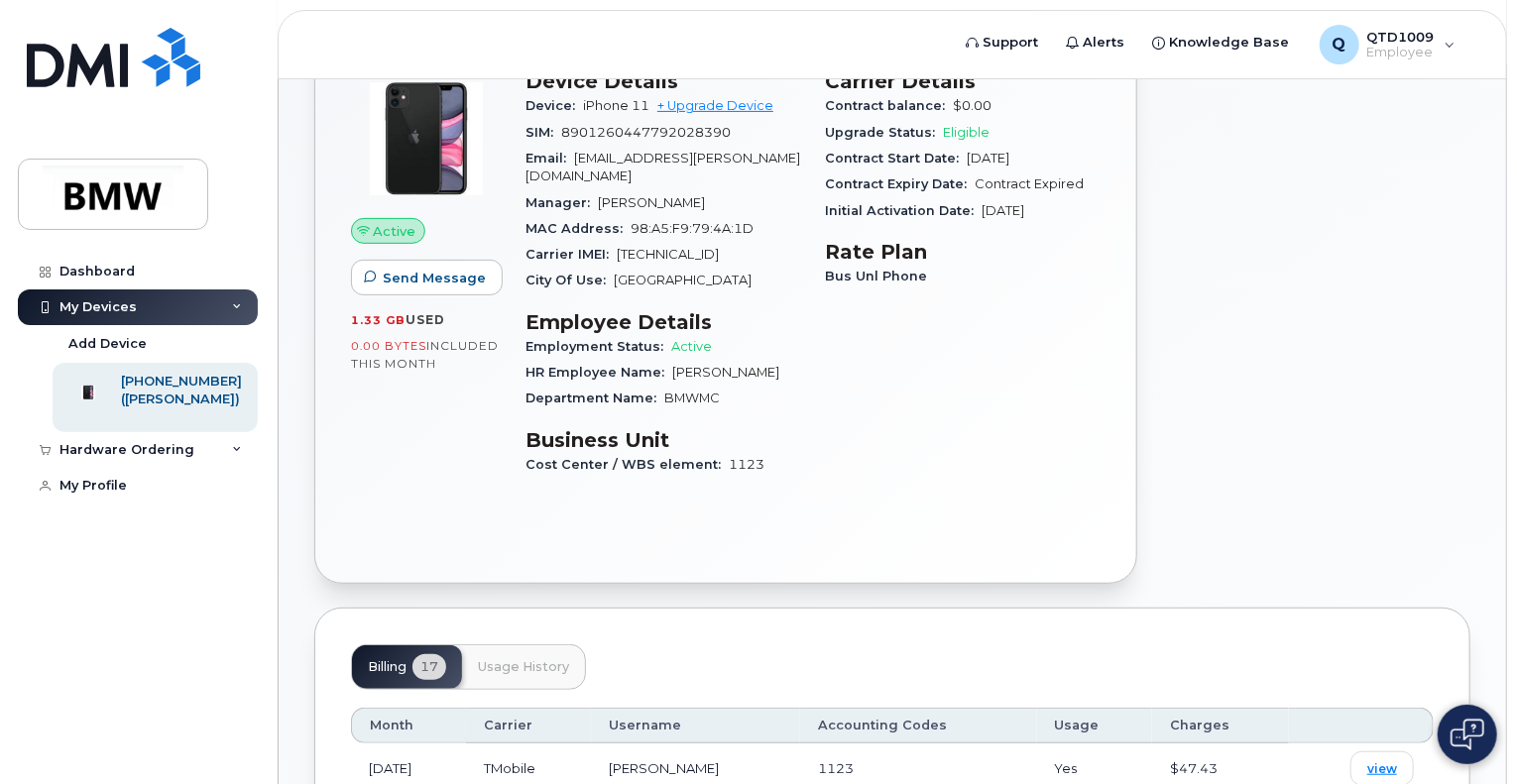 click on "Cost Center / WBS element: 1123" 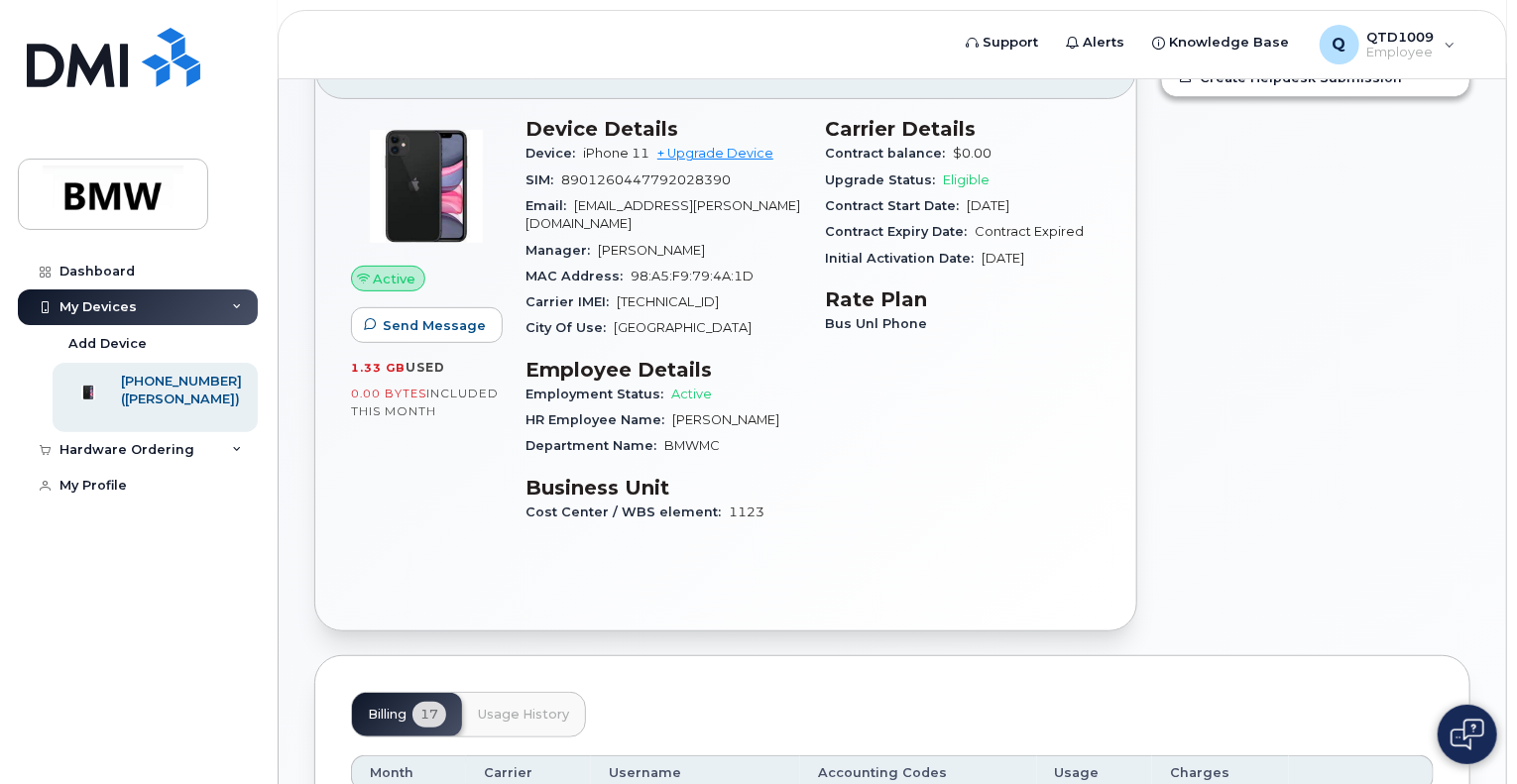 scroll, scrollTop: 245, scrollLeft: 0, axis: vertical 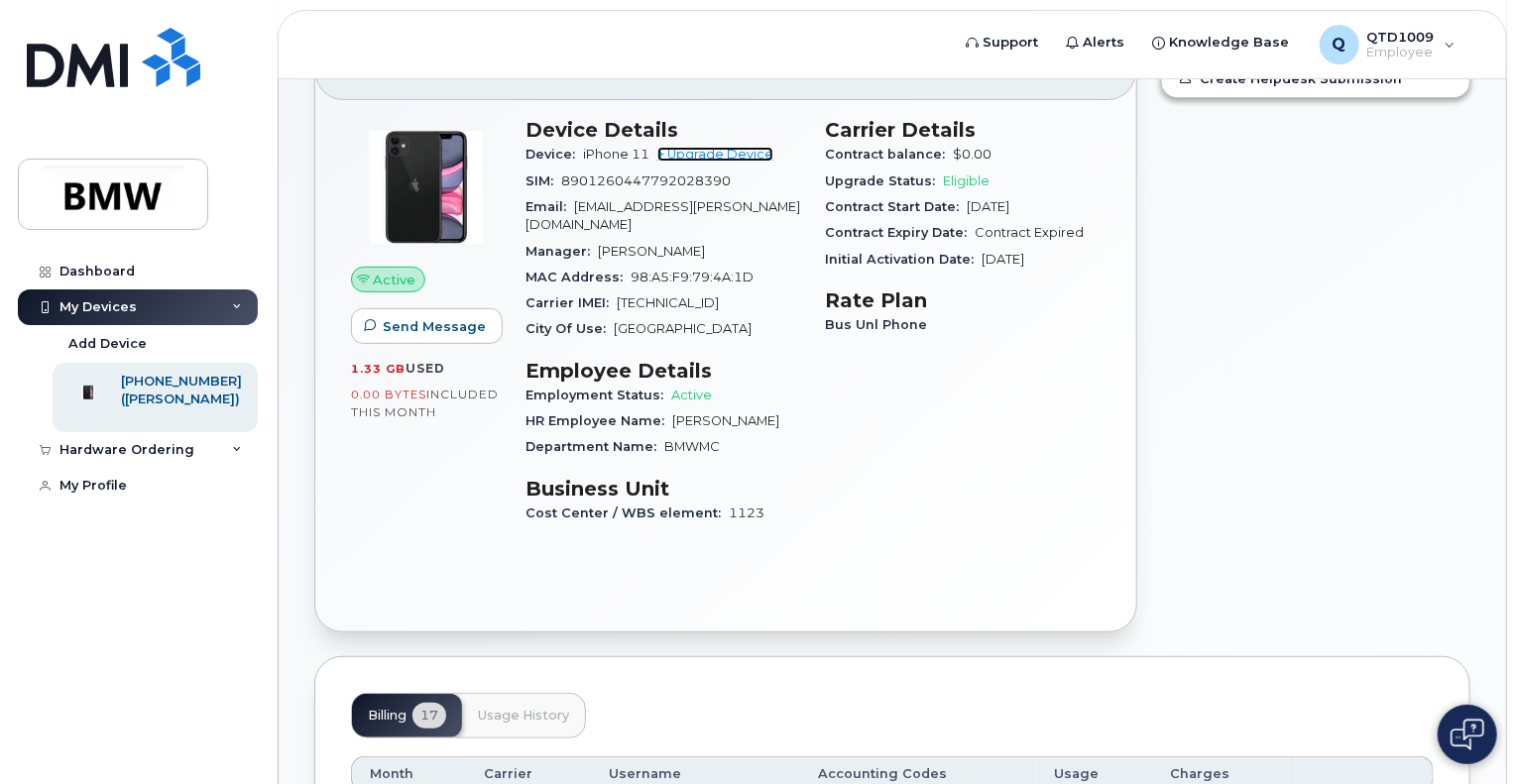 click on "+ Upgrade Device" 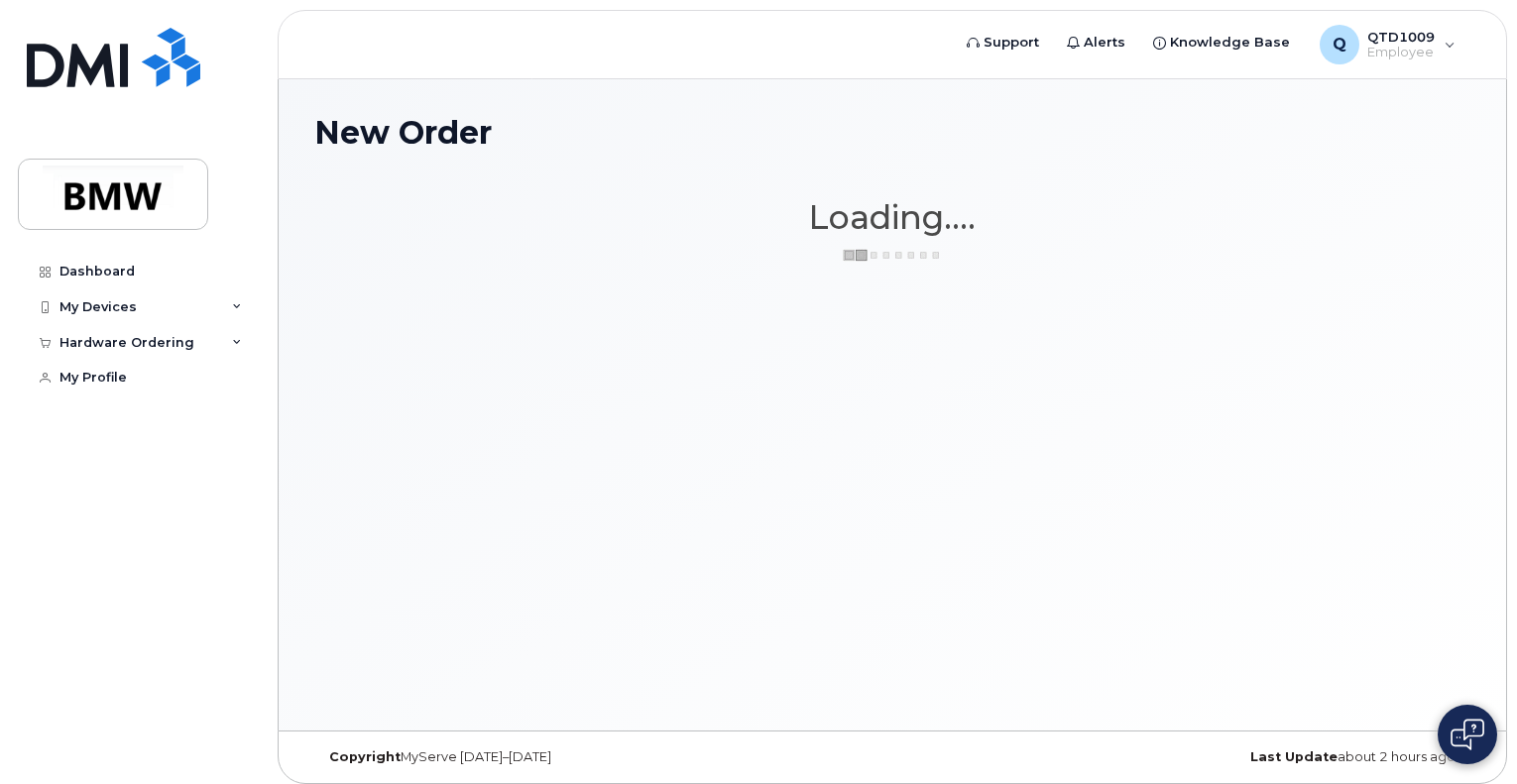 scroll, scrollTop: 0, scrollLeft: 0, axis: both 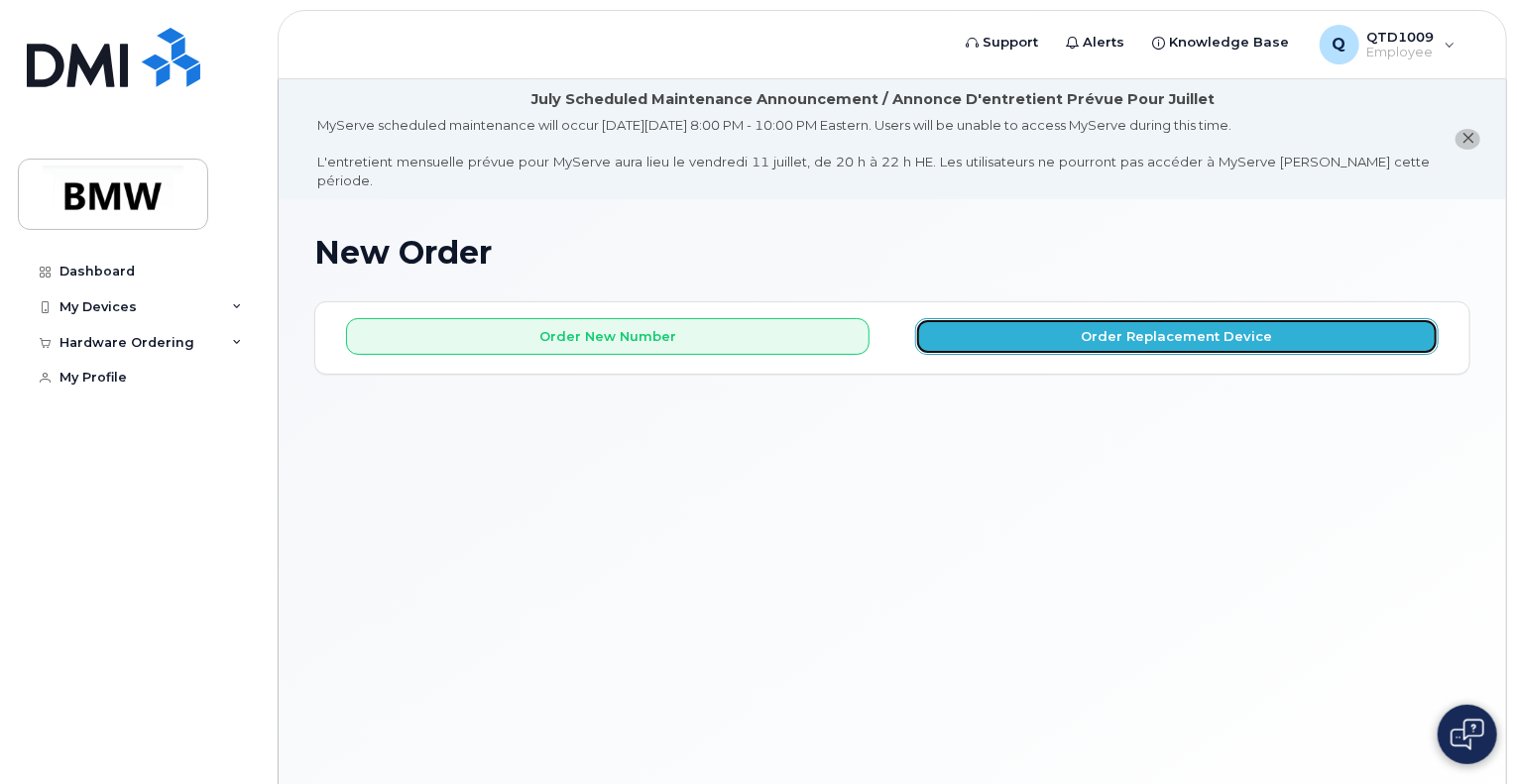 click on "Order Replacement Device" 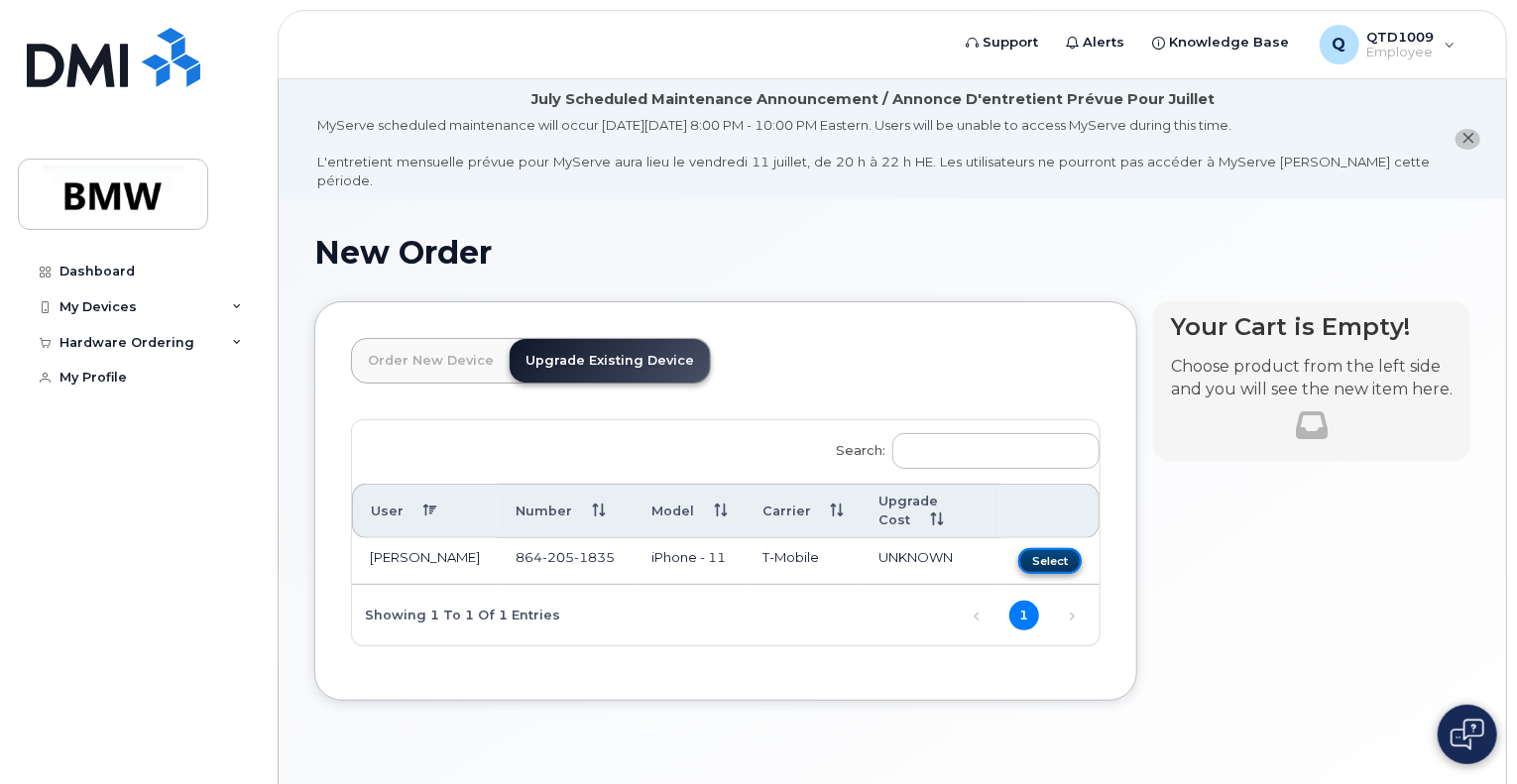 click on "Select" 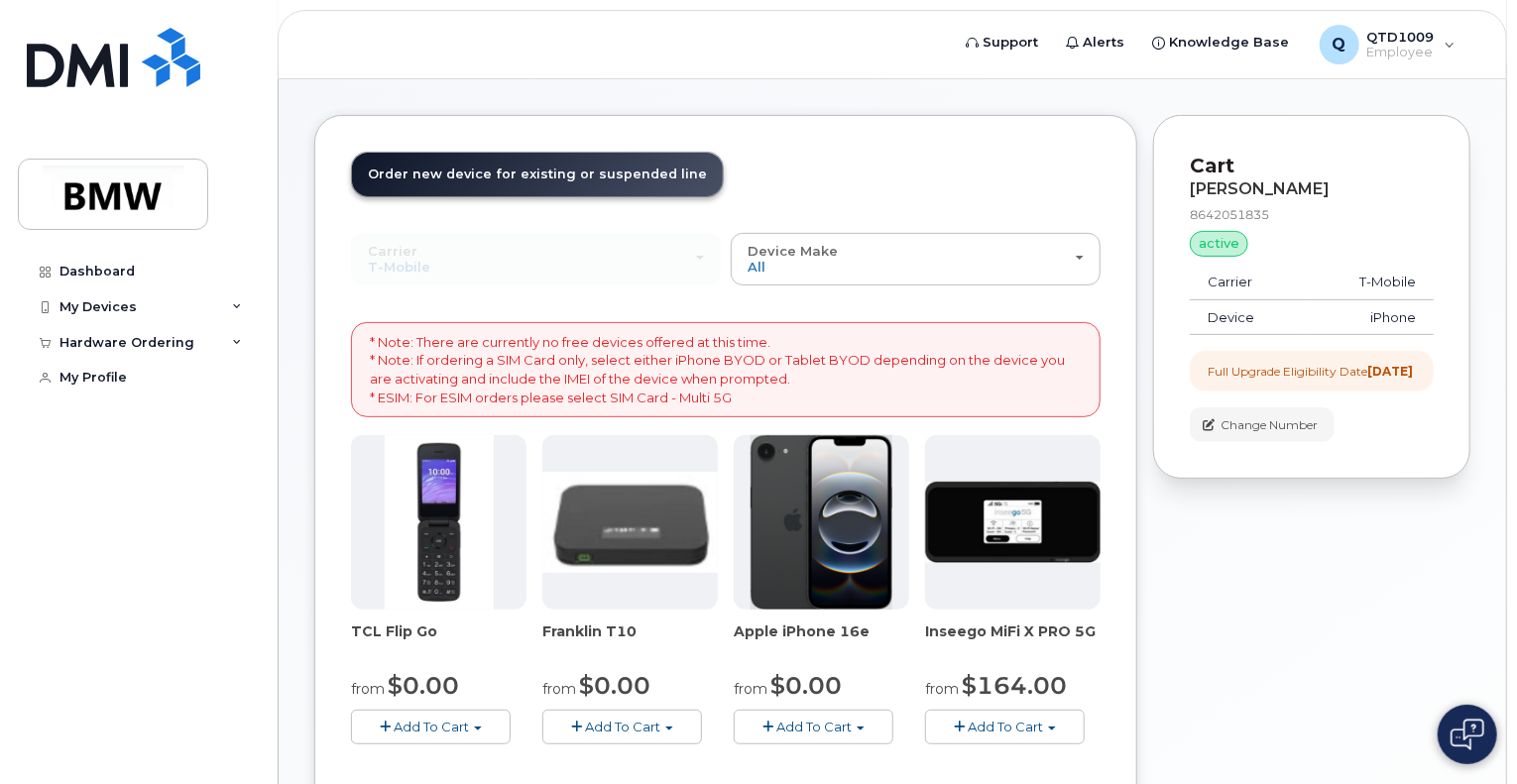 scroll, scrollTop: 186, scrollLeft: 0, axis: vertical 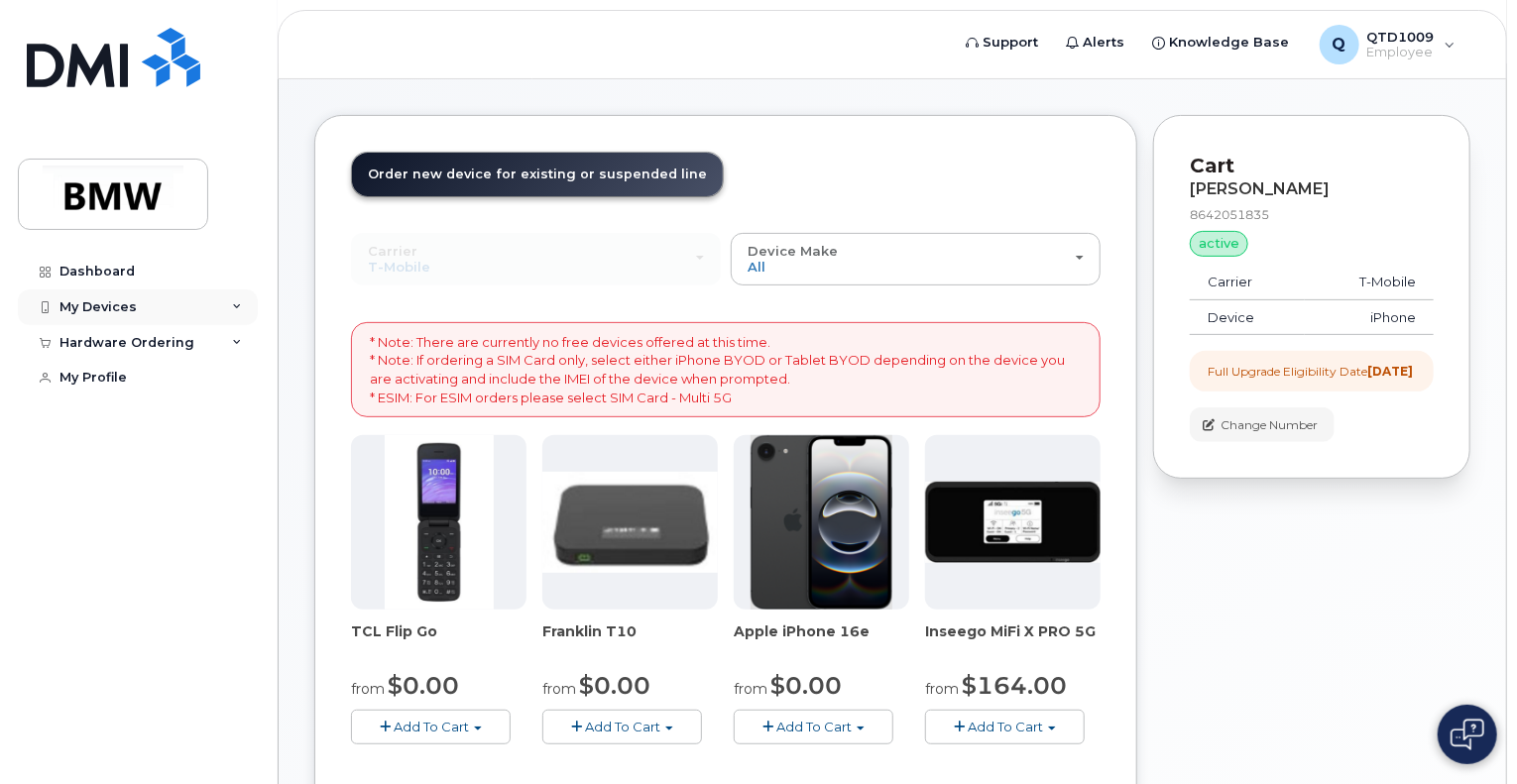 click on "My Devices" 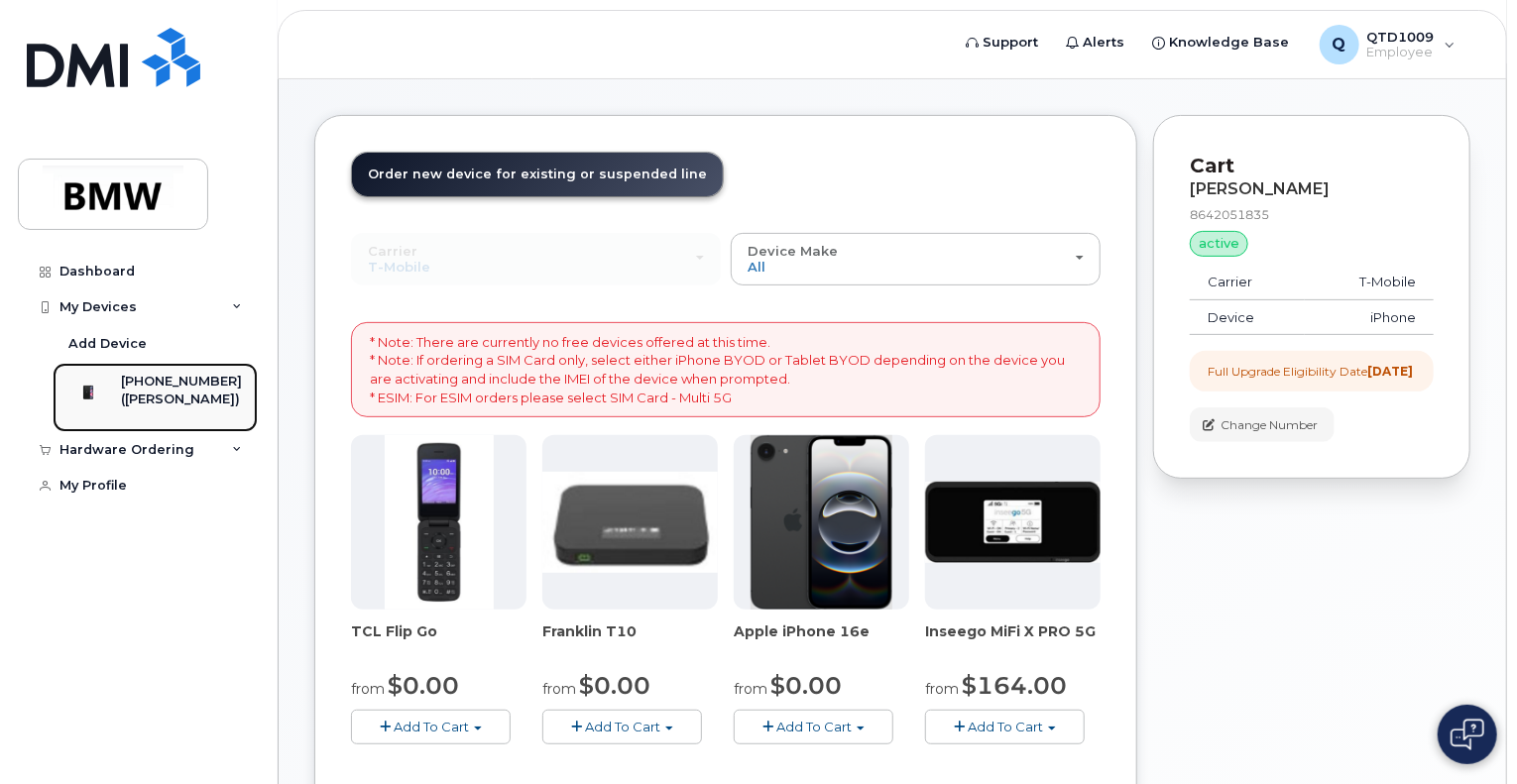click on "([PERSON_NAME])" 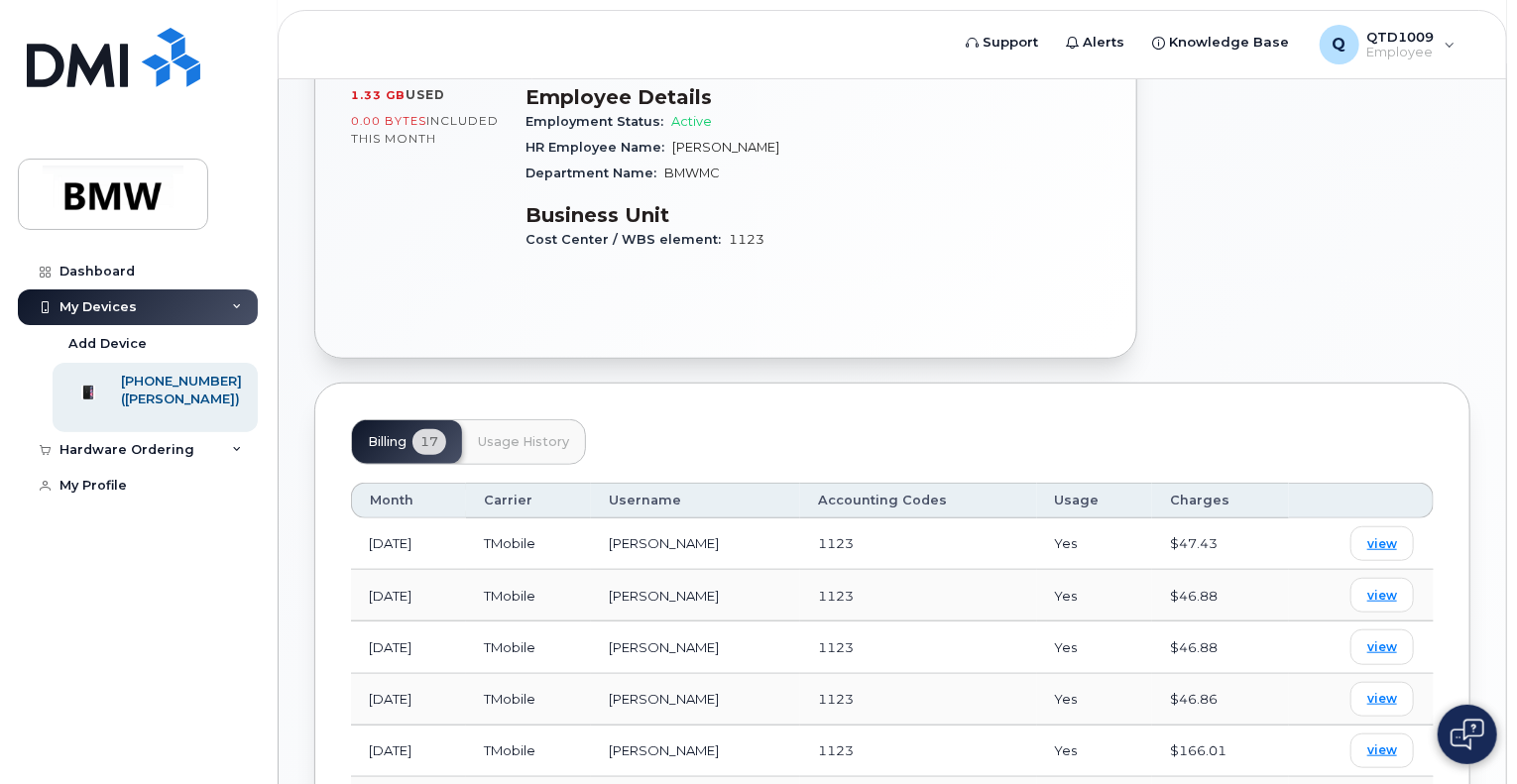 scroll, scrollTop: 0, scrollLeft: 0, axis: both 